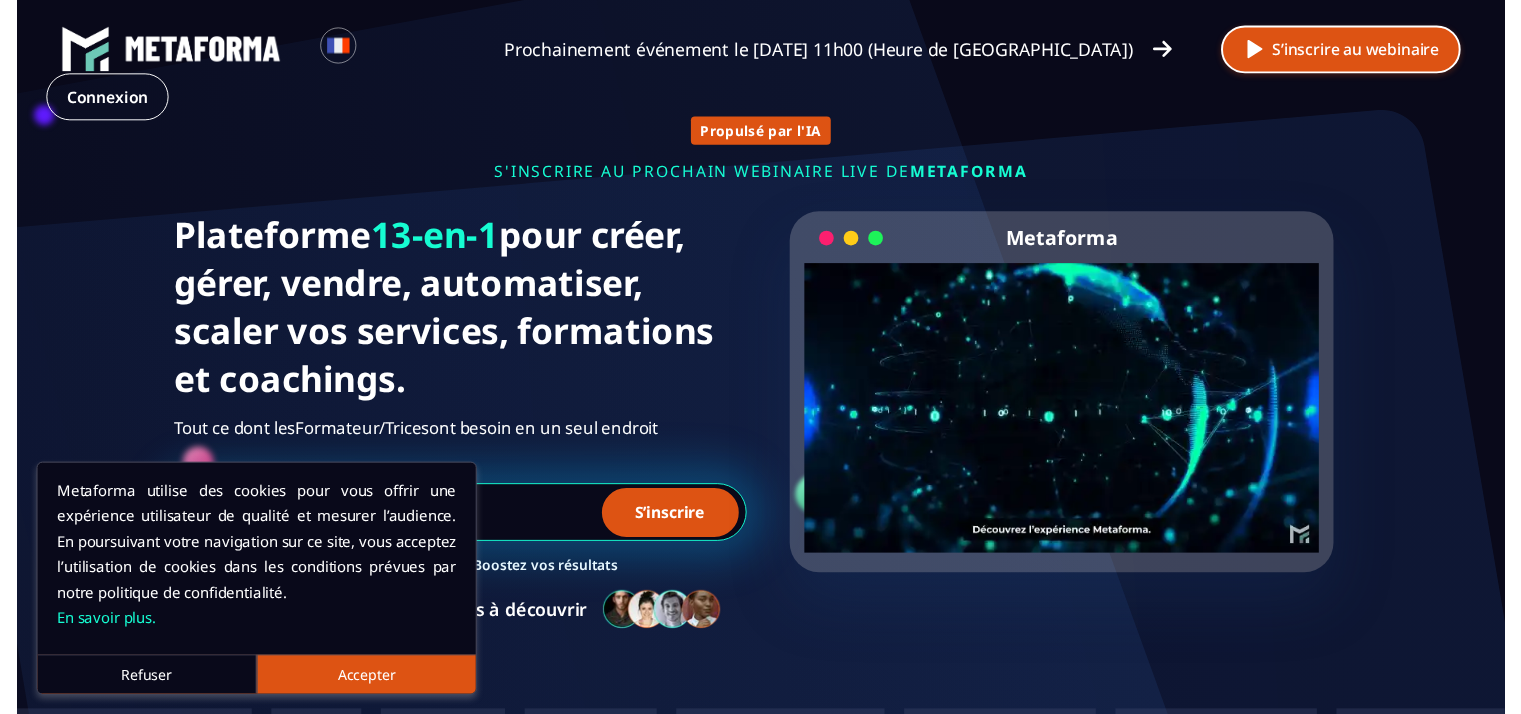 scroll, scrollTop: 0, scrollLeft: 0, axis: both 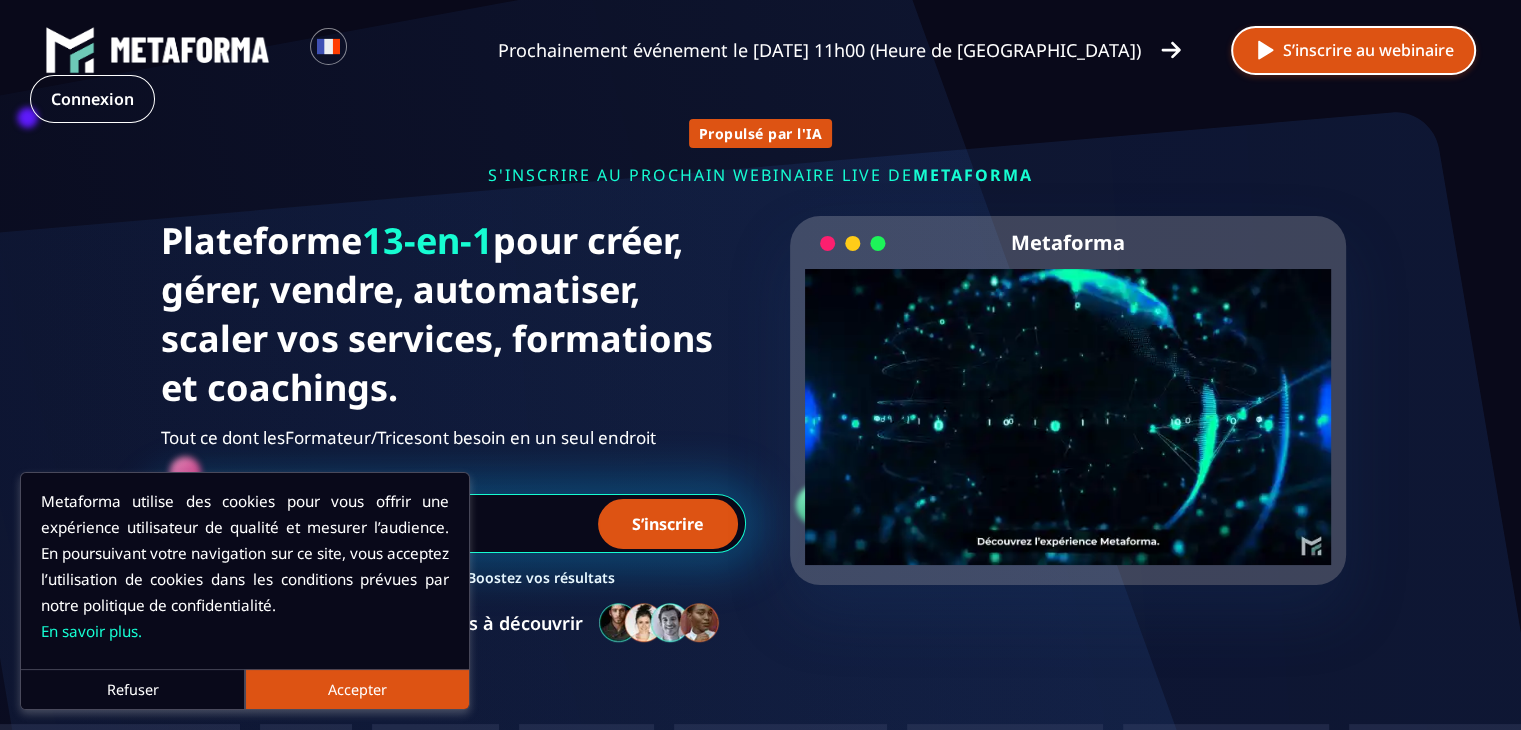 click on "S’inscrire au webinaire" at bounding box center (1353, 50) 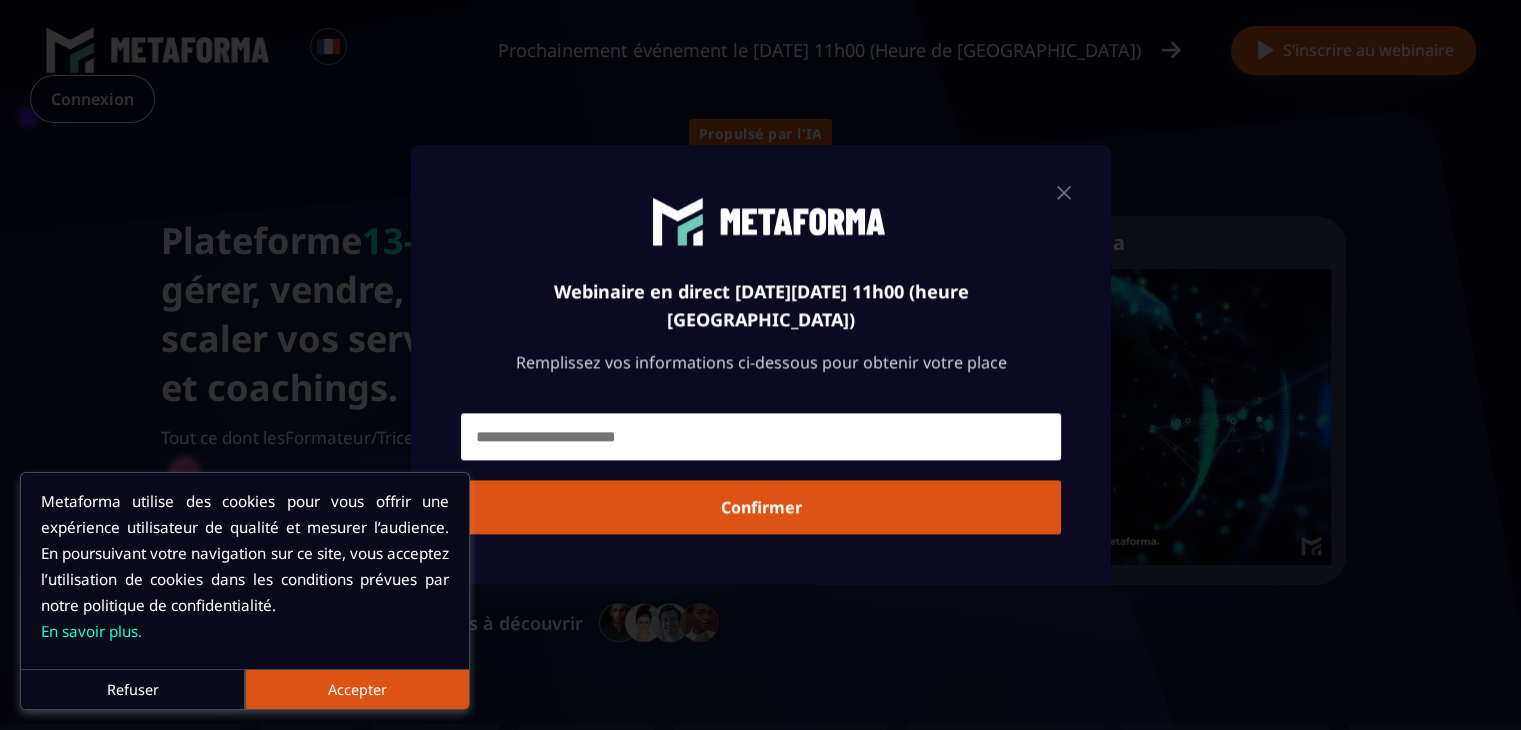 click at bounding box center [761, 437] 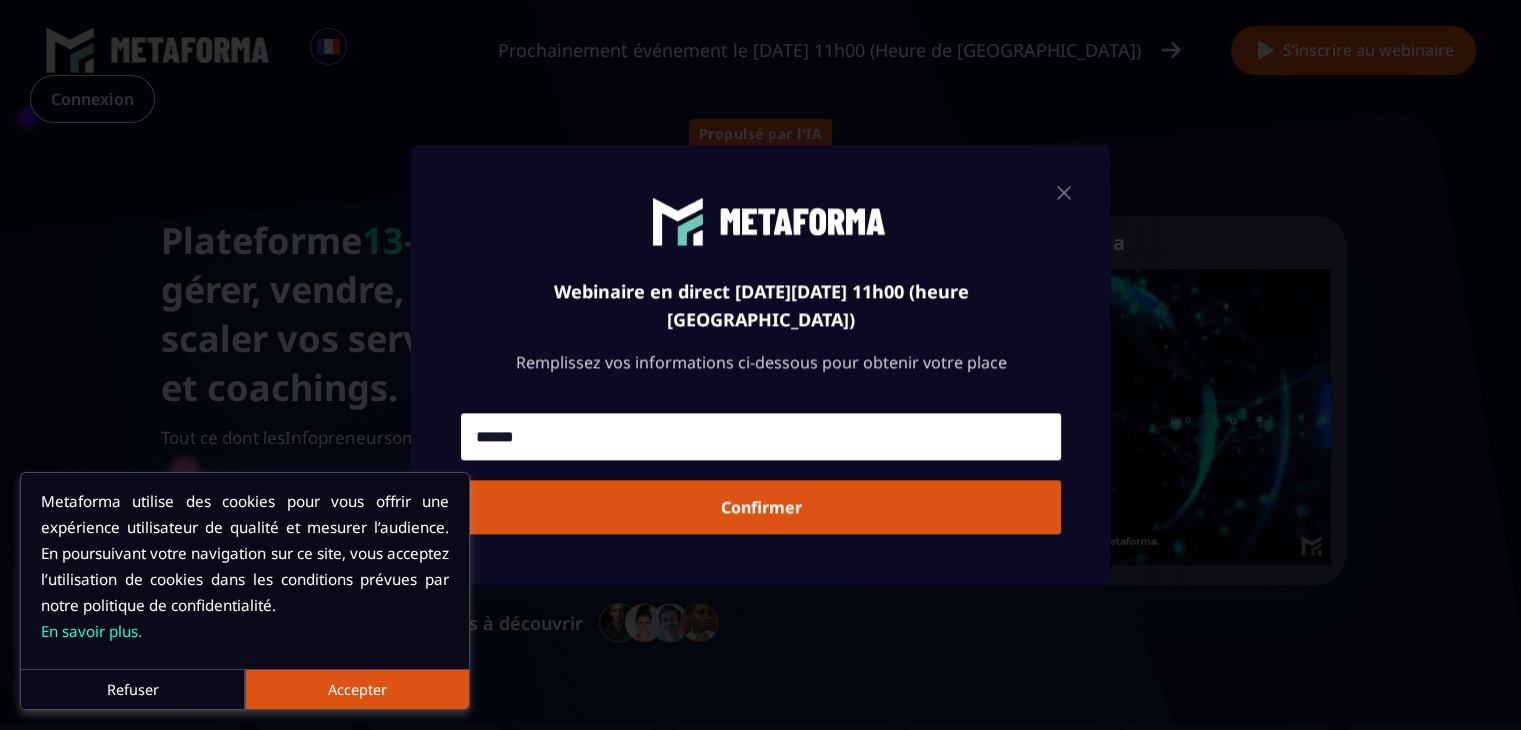 type on "**********" 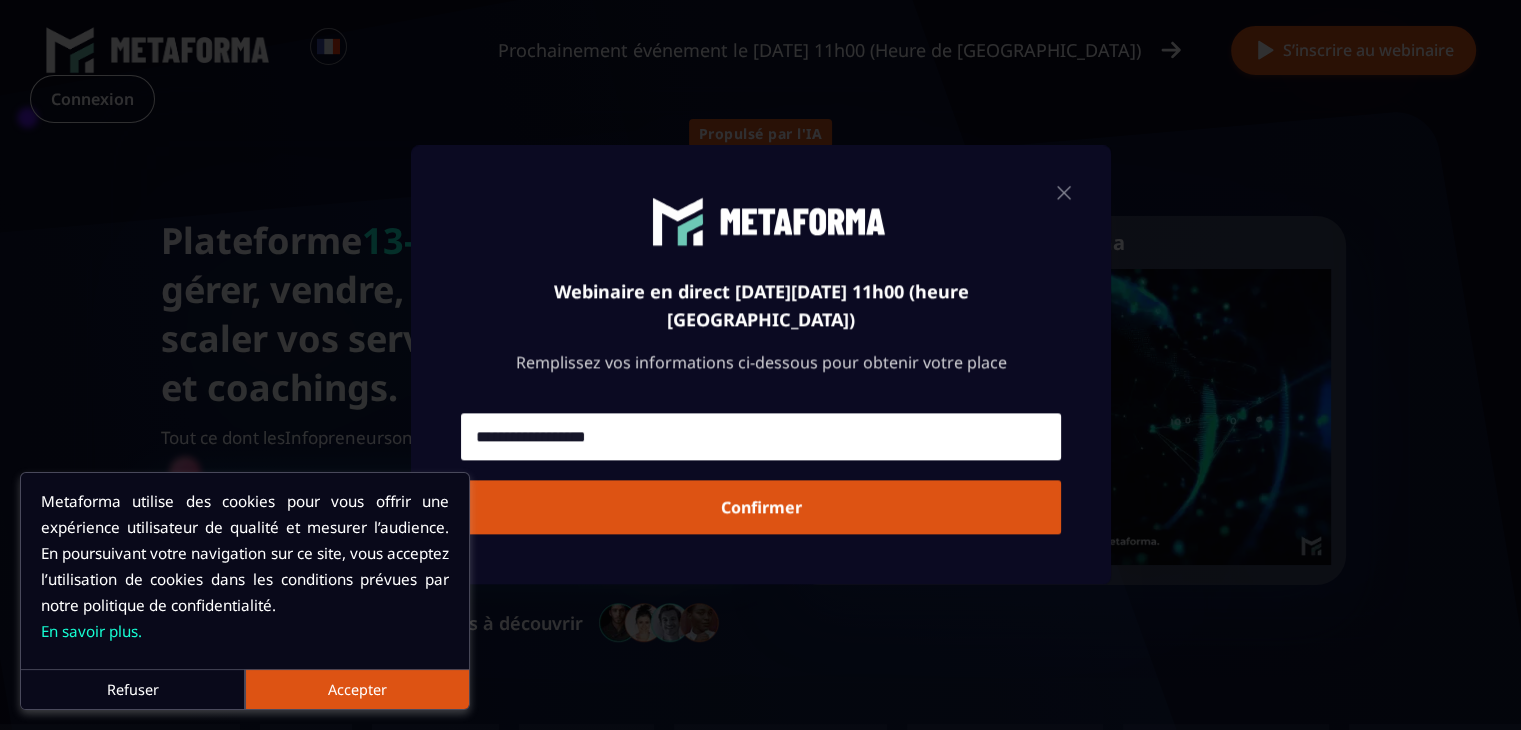 click on "Confirmer" at bounding box center (761, 508) 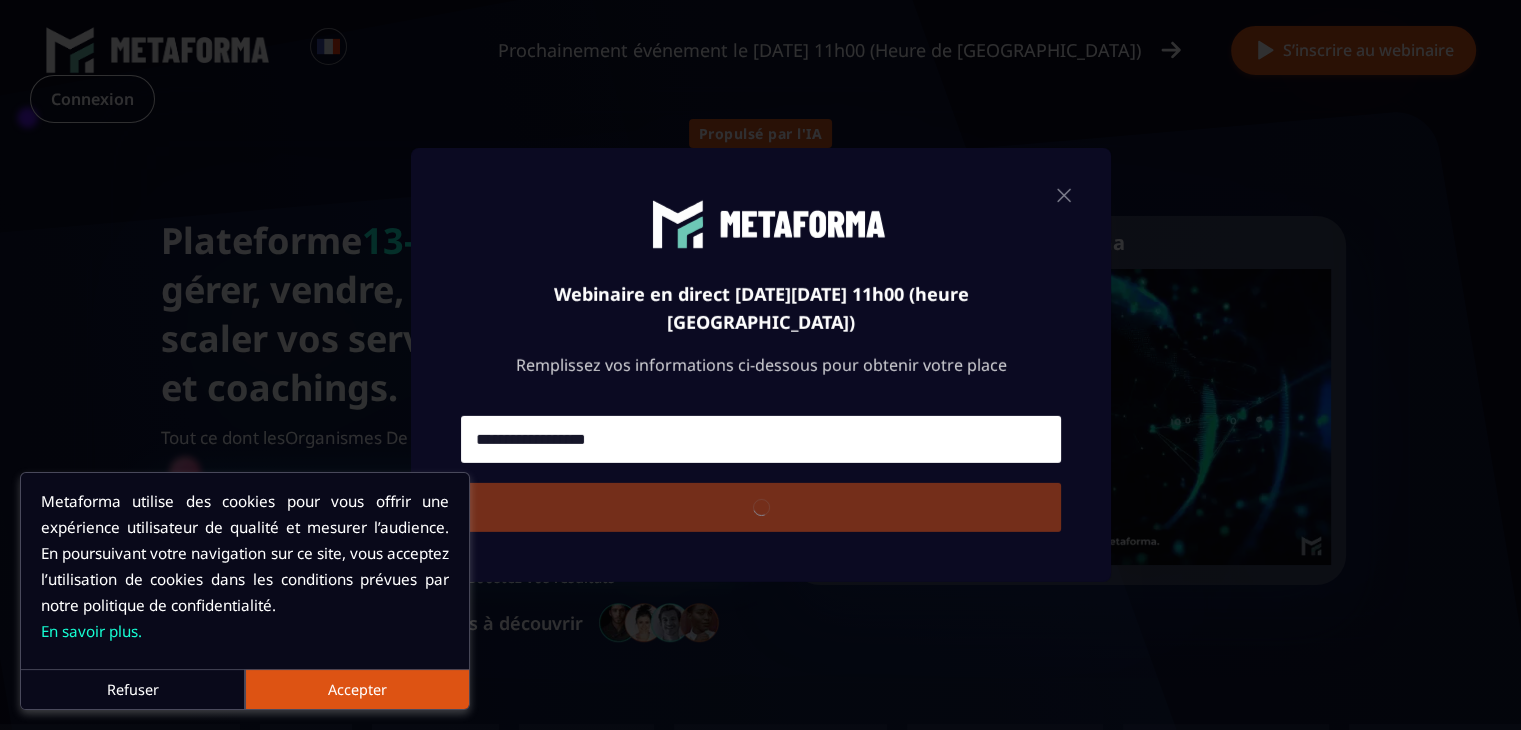 type 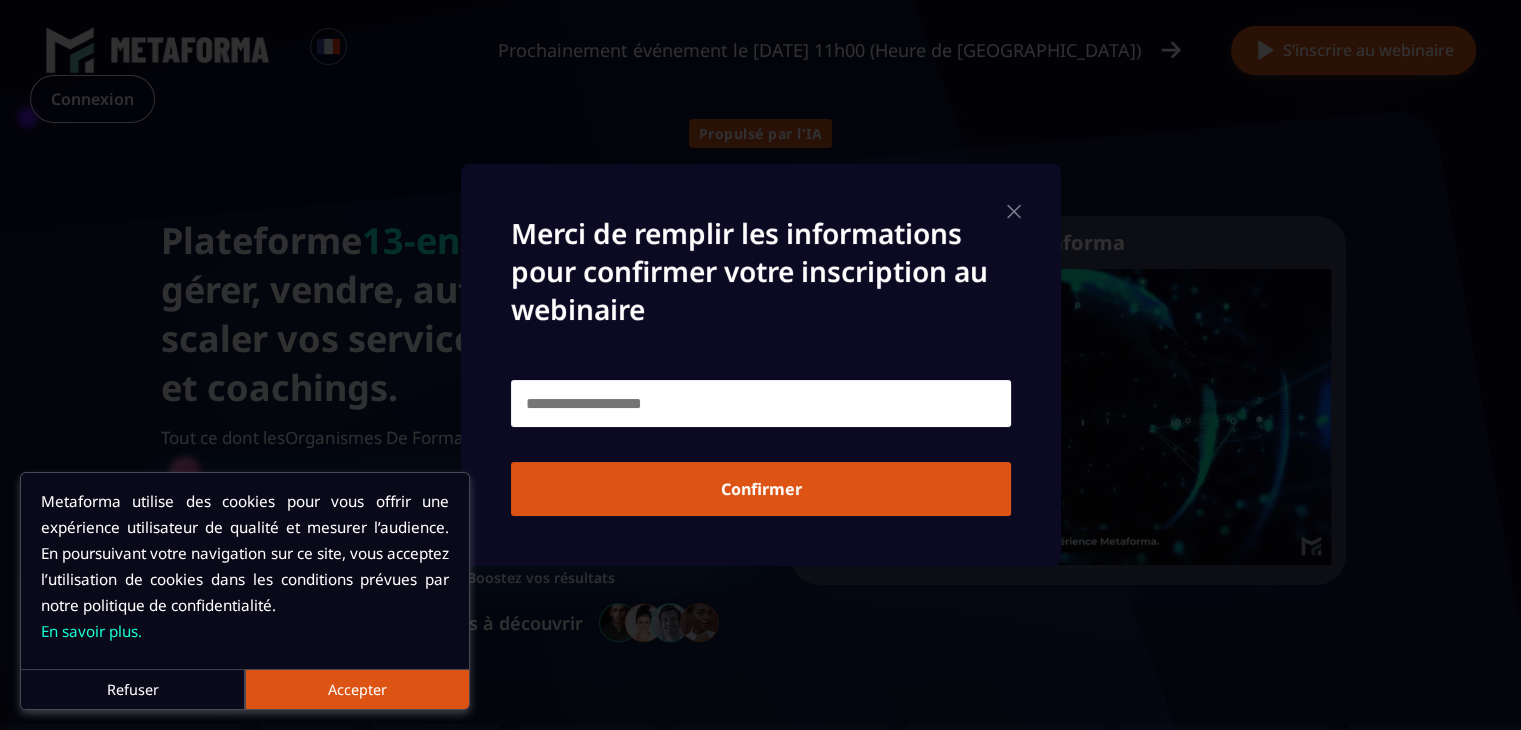 click at bounding box center [761, 403] 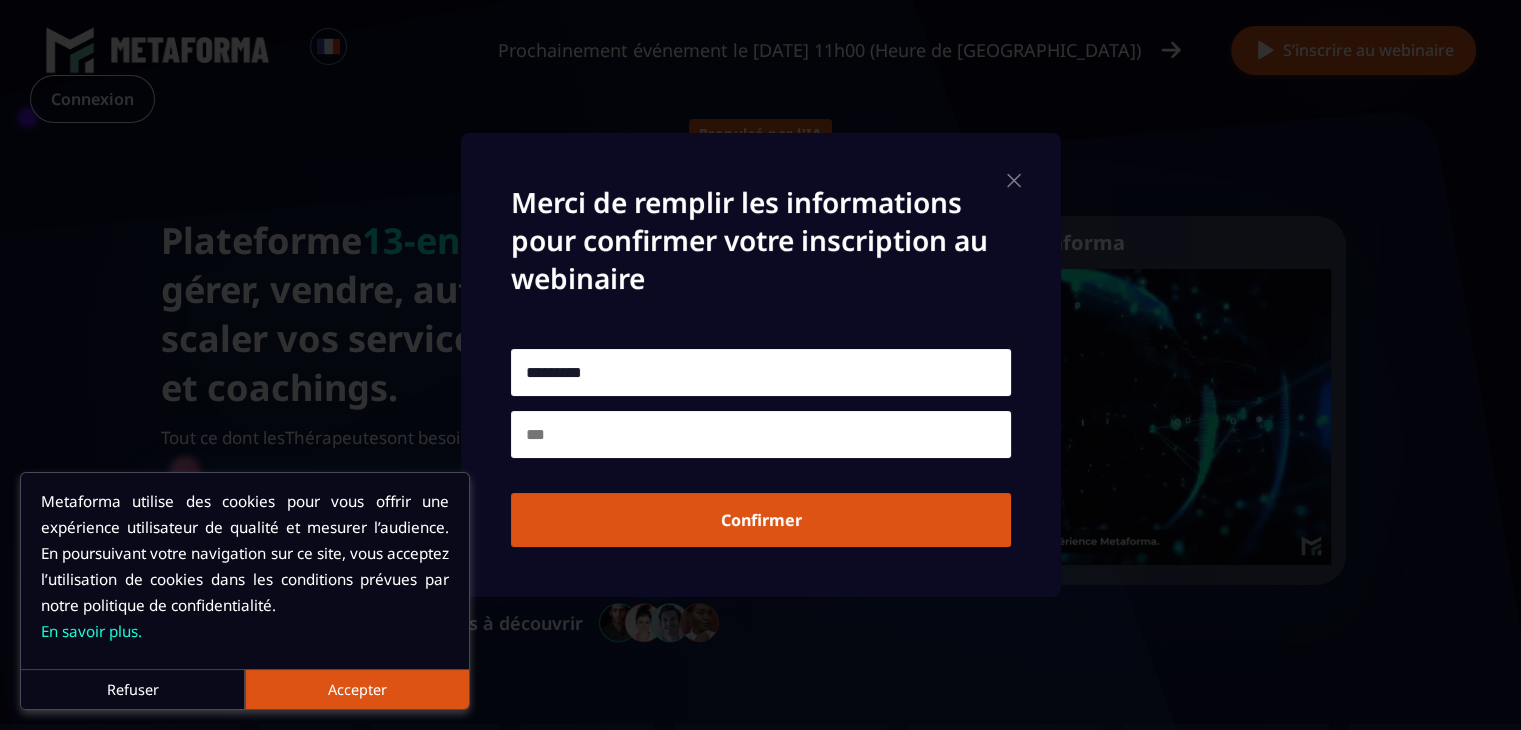 type on "*********" 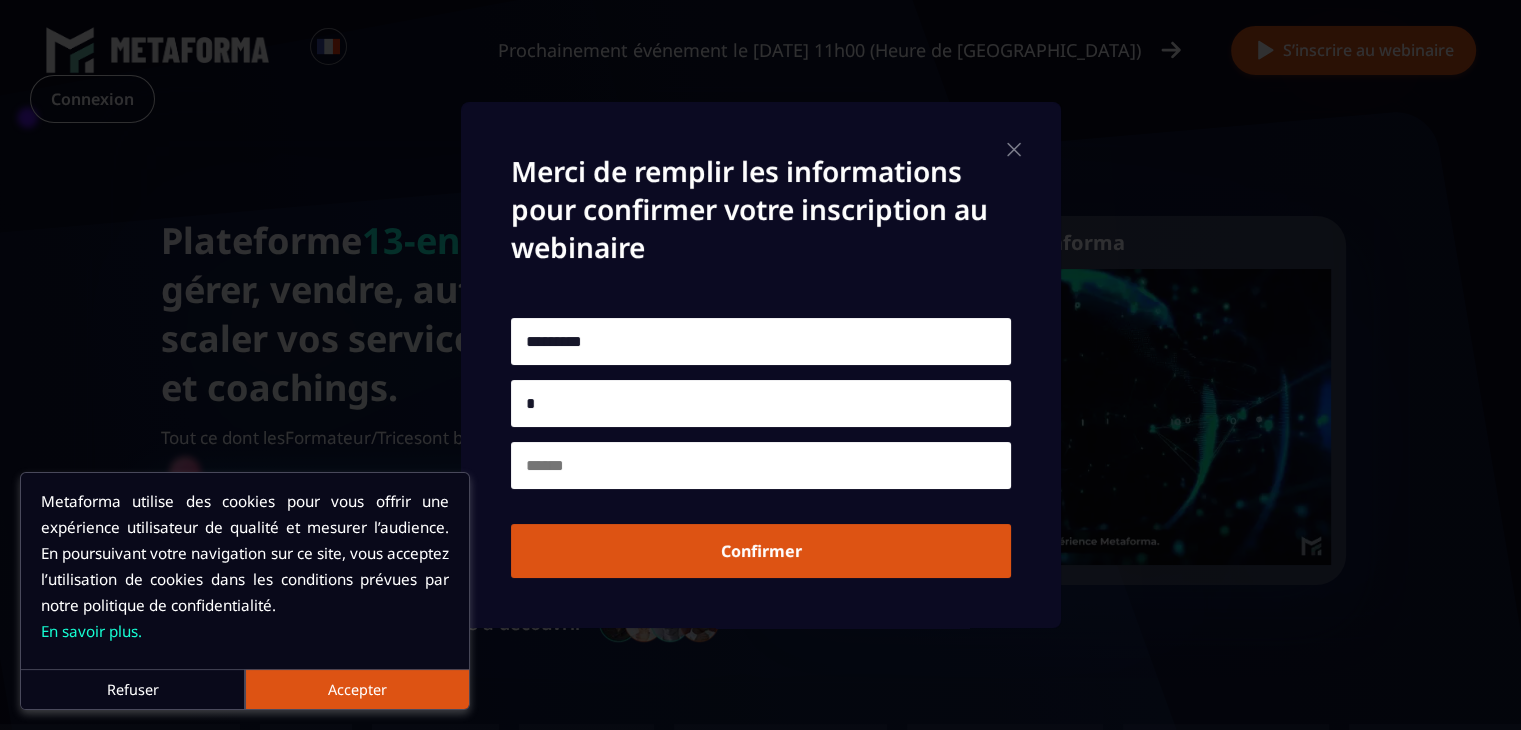 type on "*" 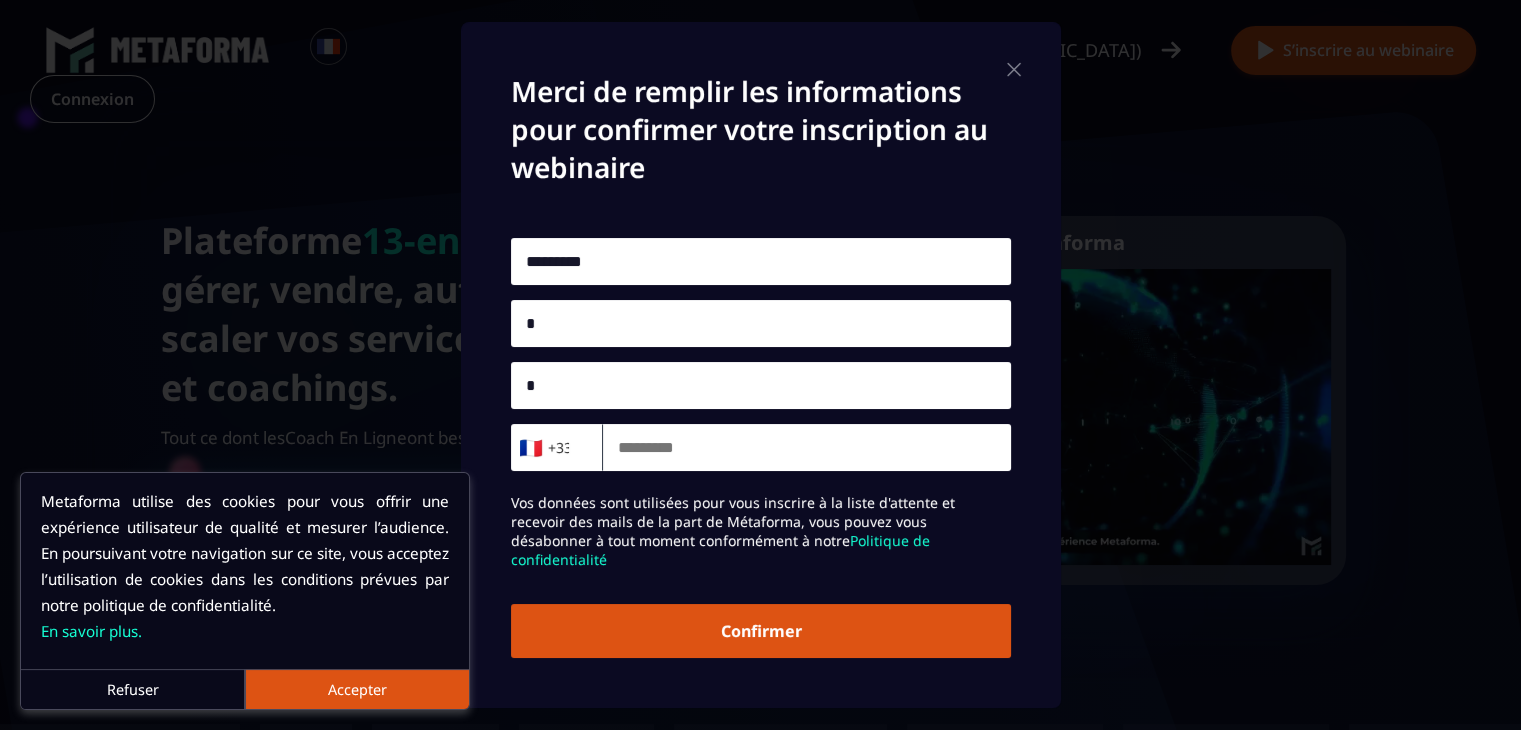 type on "*" 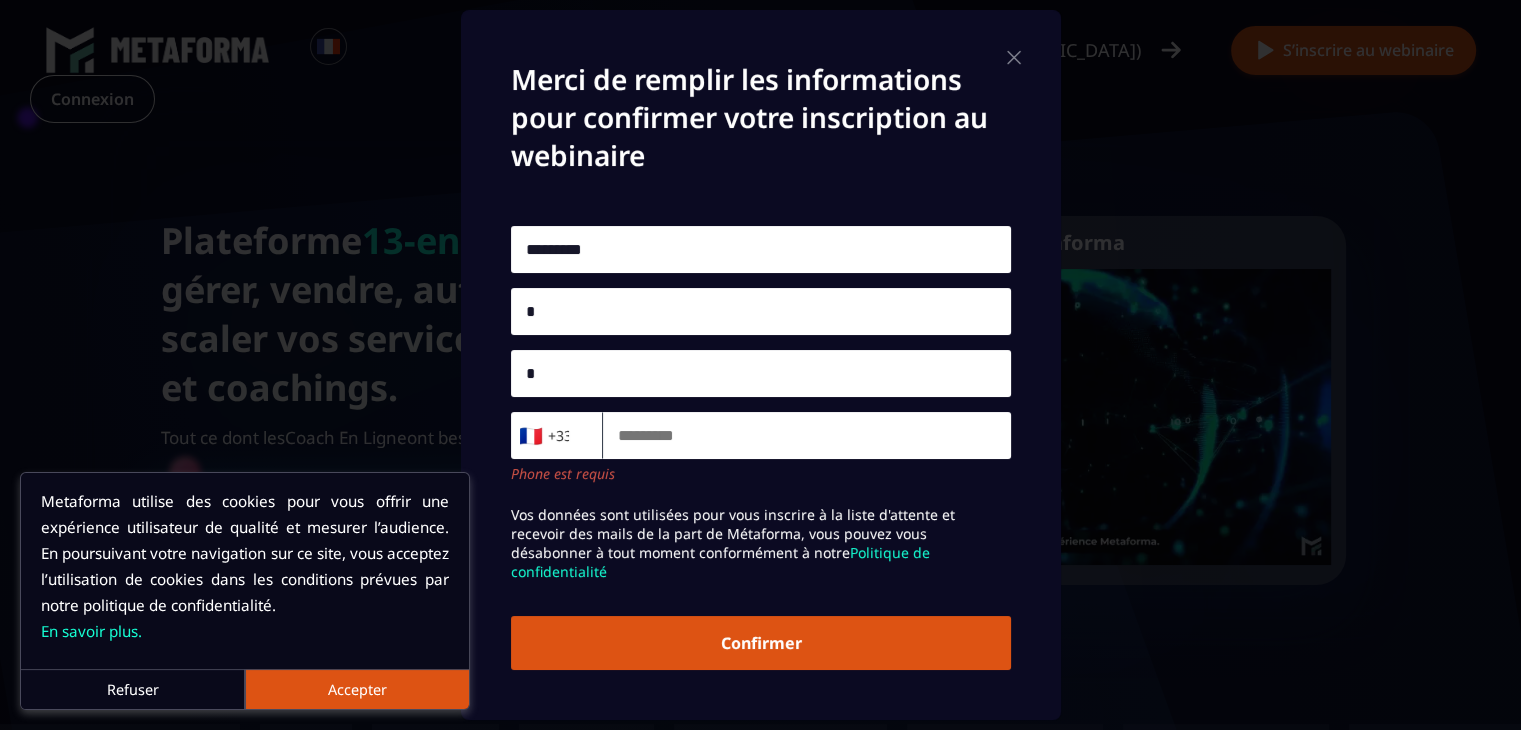 click at bounding box center [807, 435] 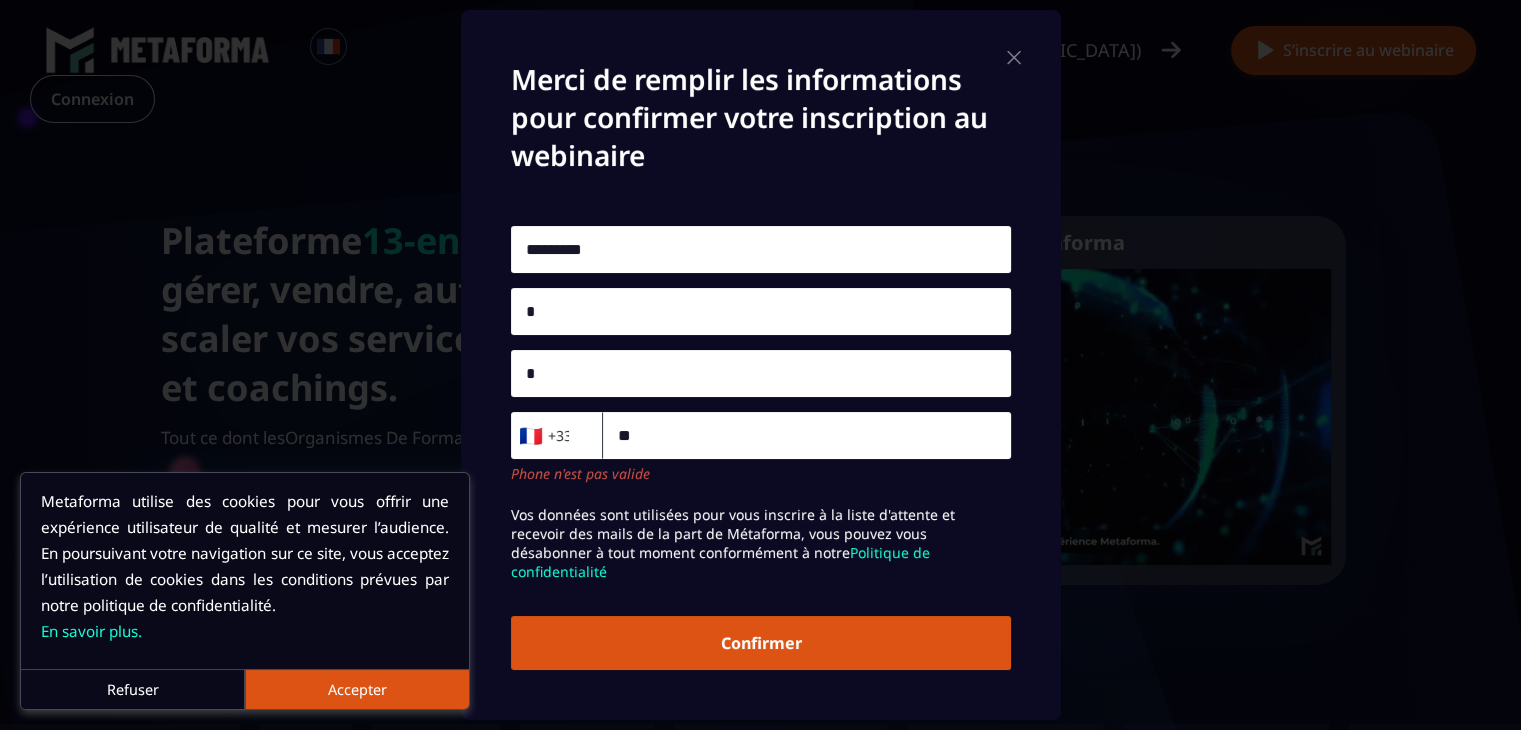 type on "*" 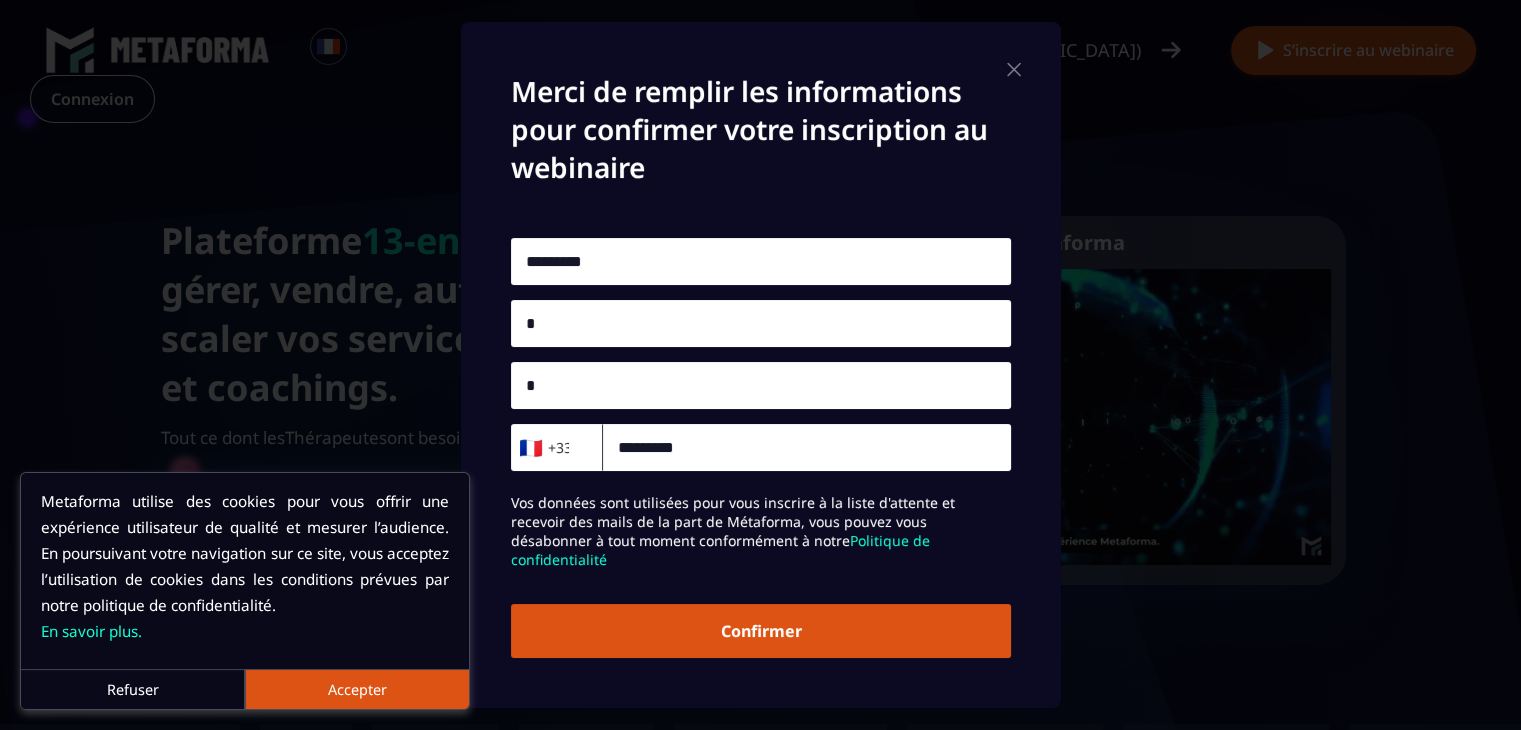 type on "*********" 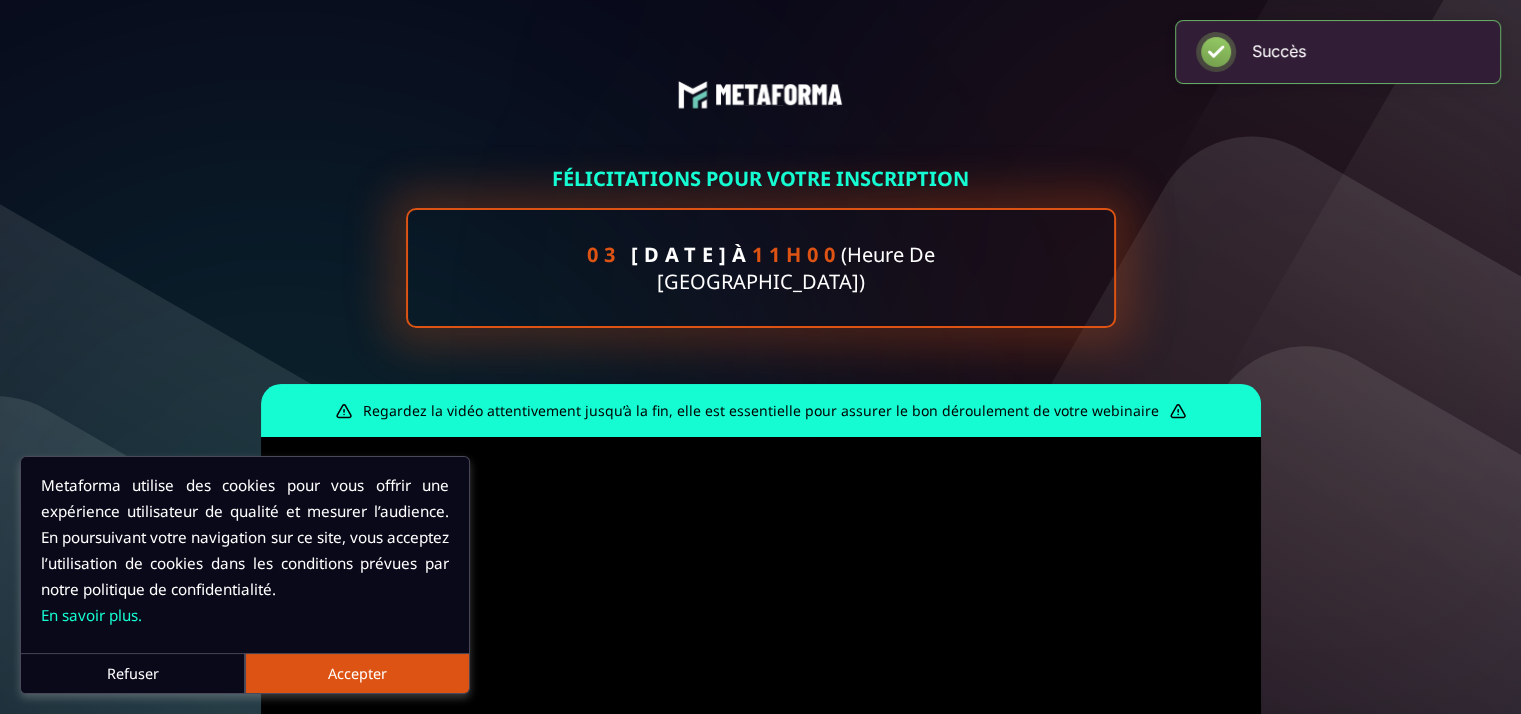 scroll, scrollTop: 0, scrollLeft: 0, axis: both 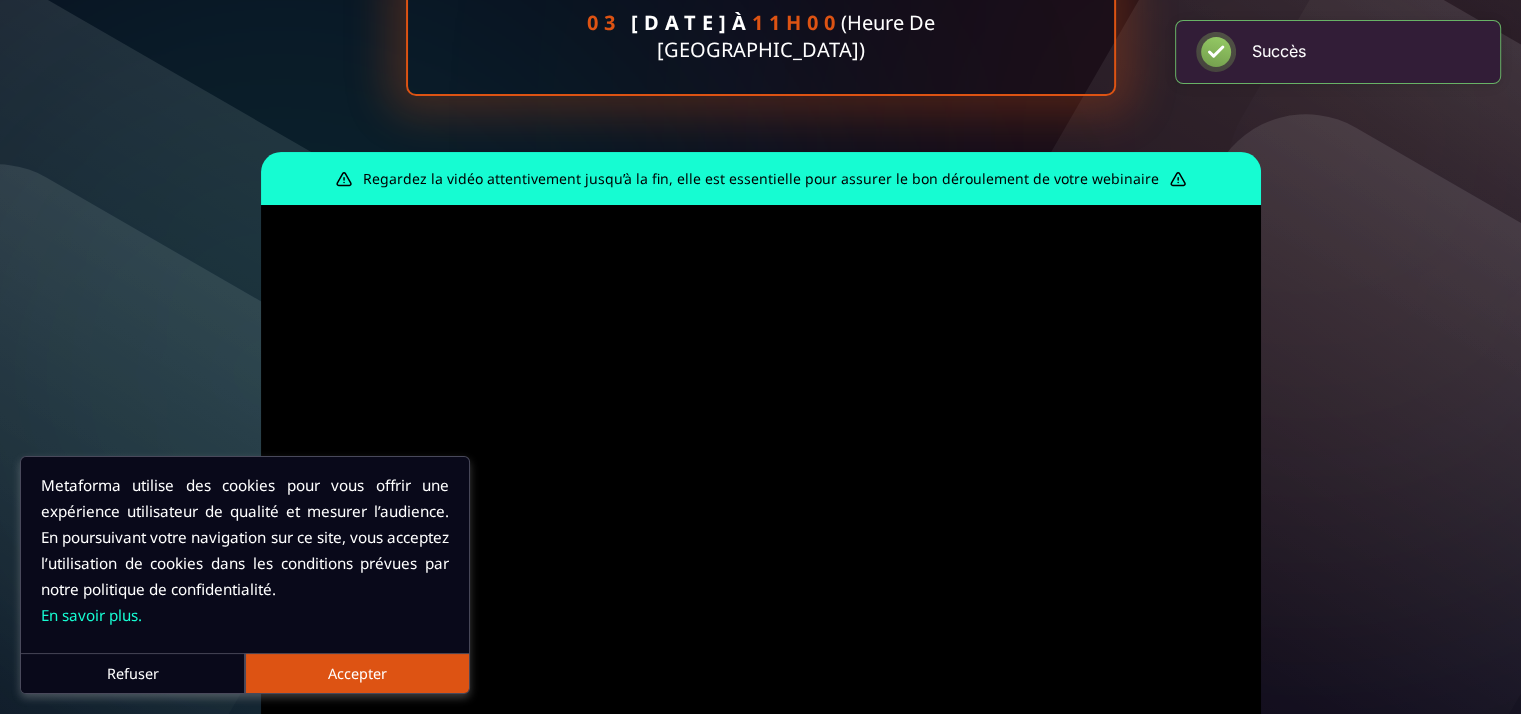 click on "Accepter" at bounding box center [357, 673] 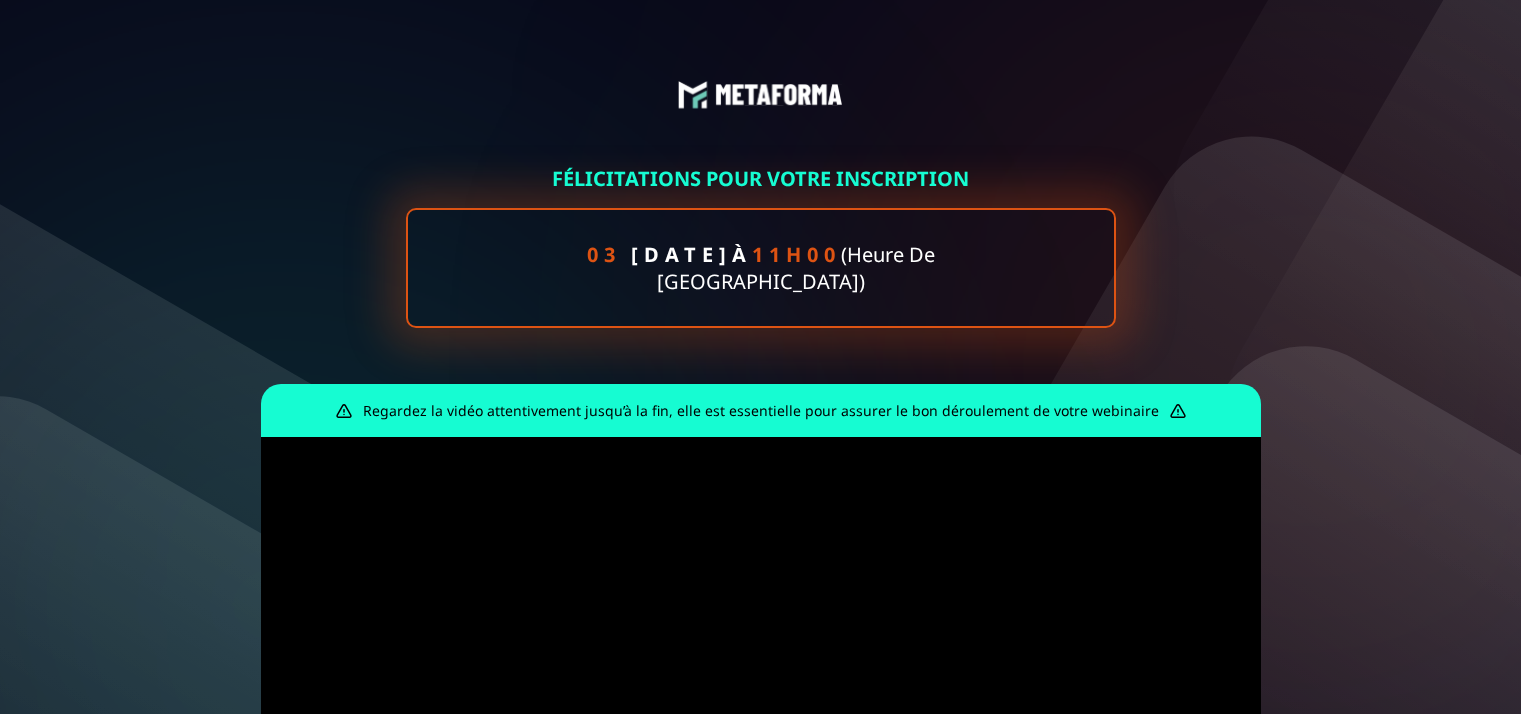 scroll, scrollTop: 444, scrollLeft: 0, axis: vertical 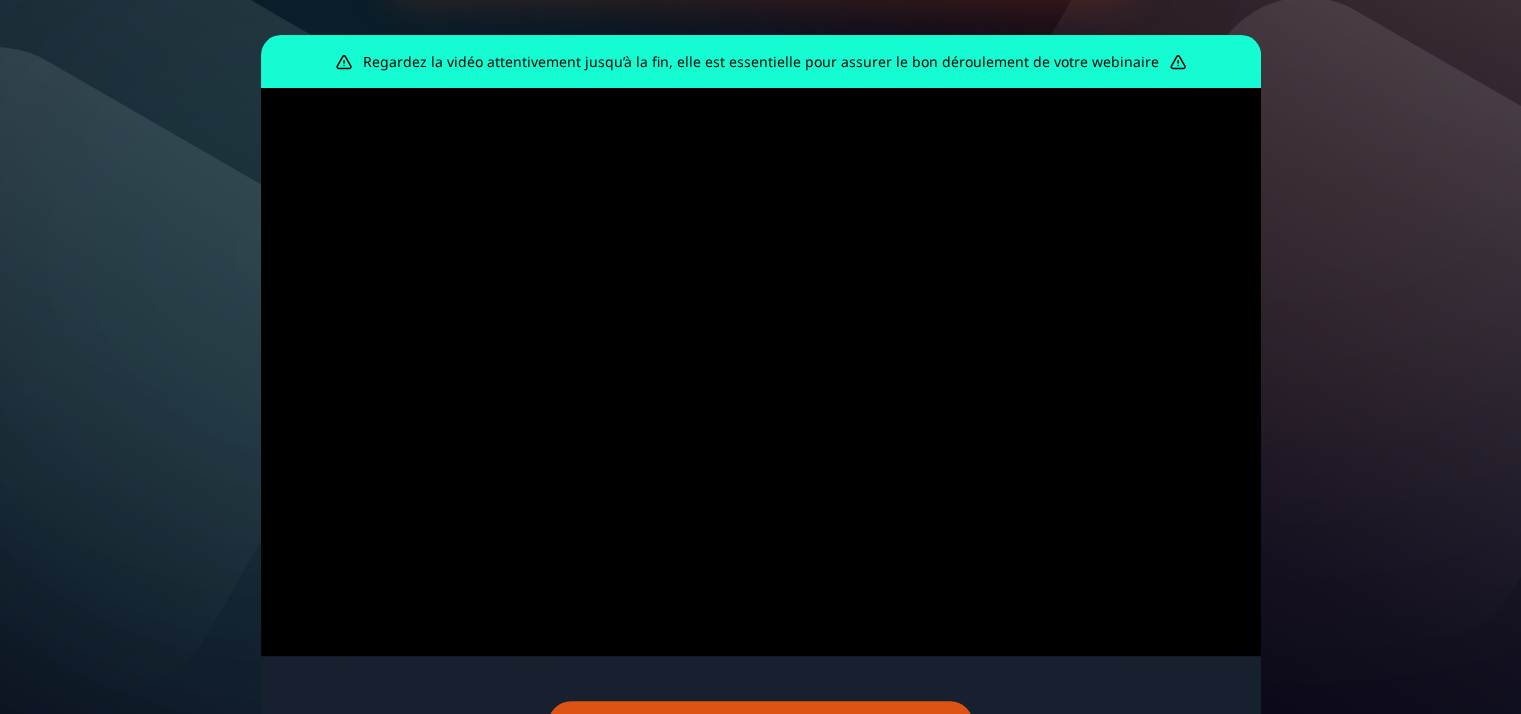 click on "FÉLICITATIONS POUR VOTRE INSCRIPTION 03 juillet 2025  à  11h00 (Heure de Paris)  Regardez la vidéo attentivement jusqu’à la fin, elle est essentielle pour assurer le bon déroulement de votre webinaire   Cliquez ici pour rejoindre la communauté" at bounding box center [760, 269] 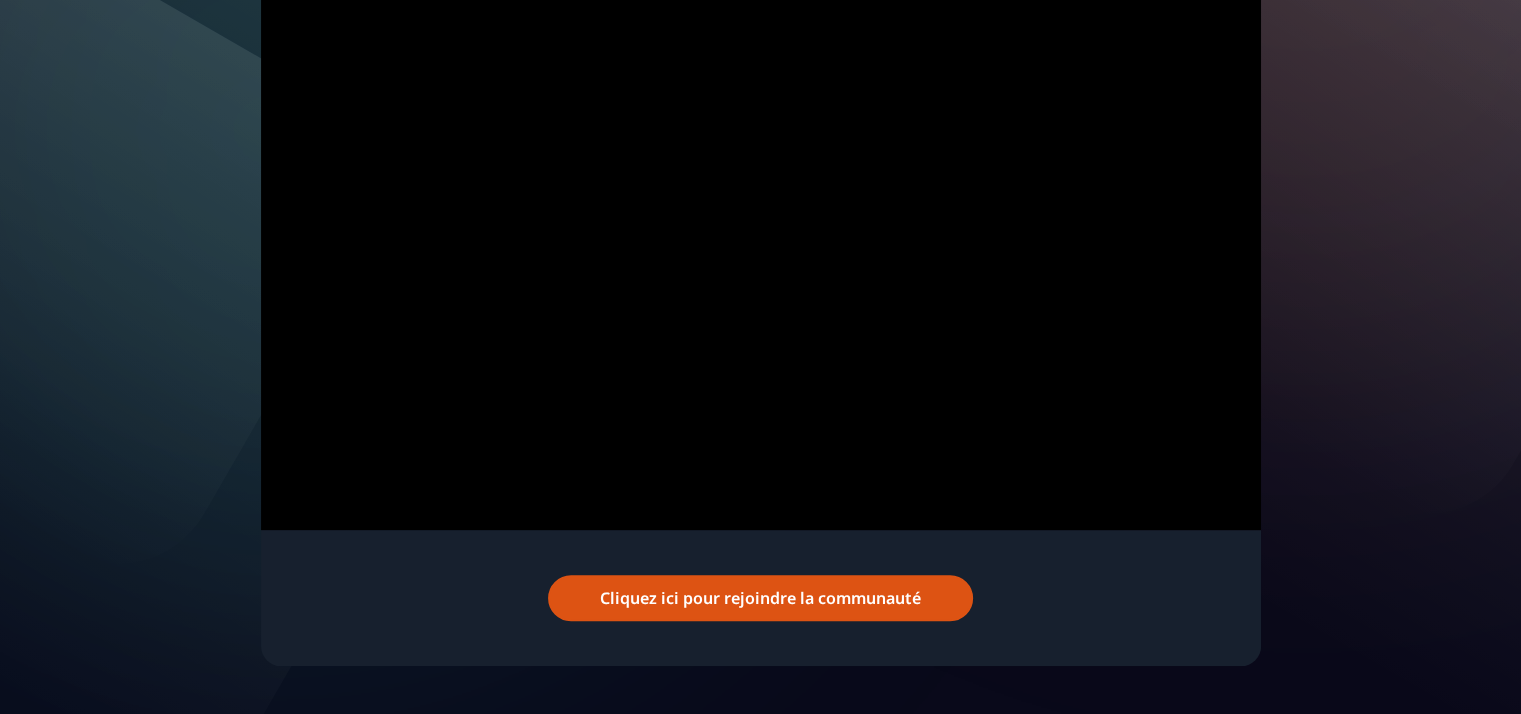 scroll, scrollTop: 493, scrollLeft: 0, axis: vertical 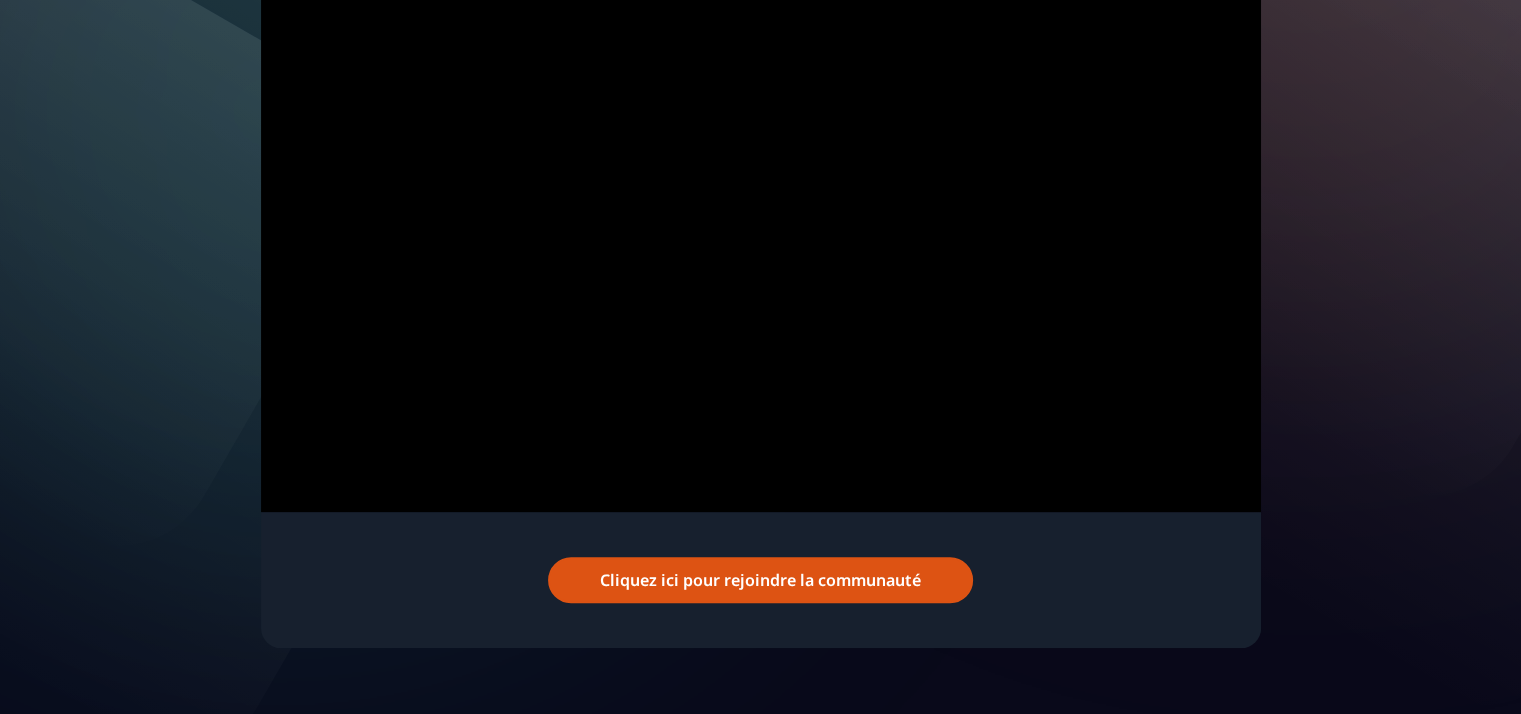 click on "Cliquez ici pour rejoindre la communauté" at bounding box center (760, 580) 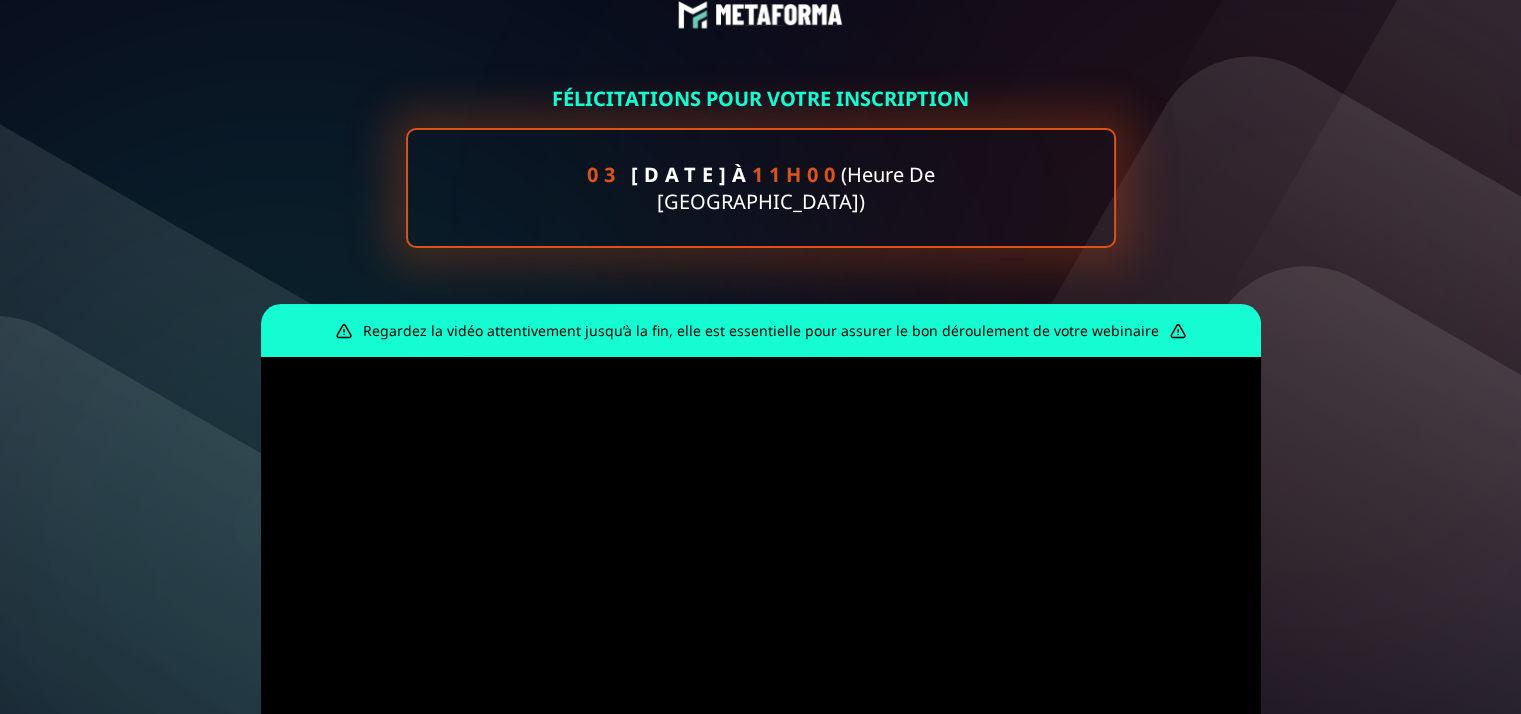 scroll, scrollTop: 0, scrollLeft: 0, axis: both 